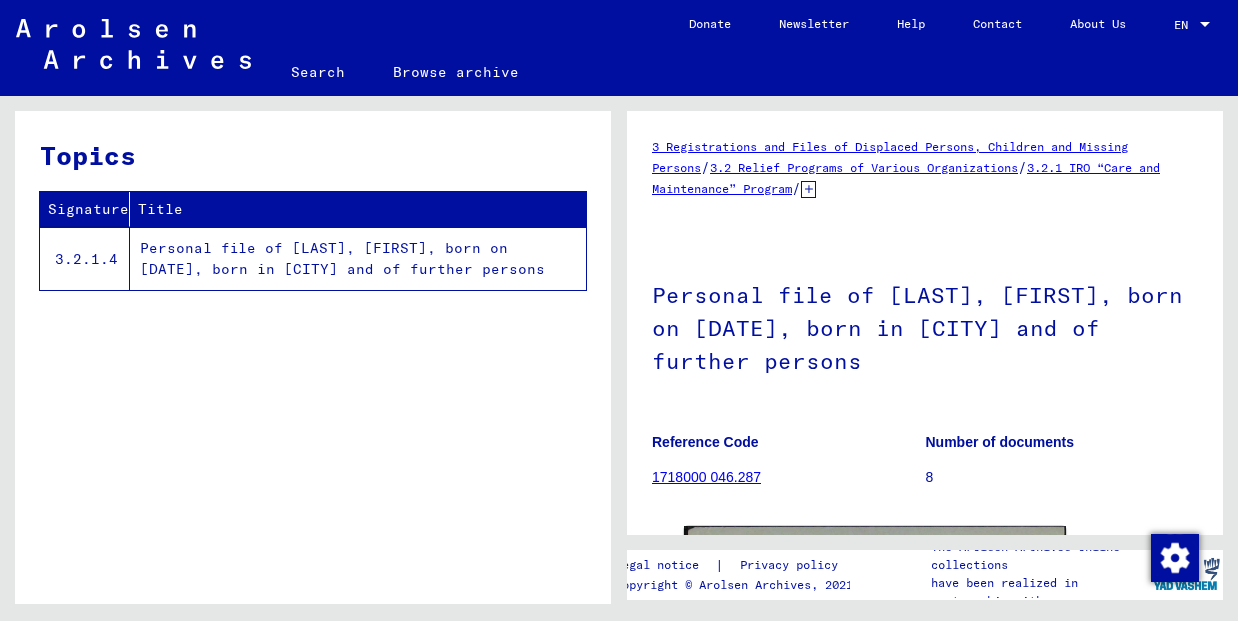 scroll, scrollTop: 0, scrollLeft: 0, axis: both 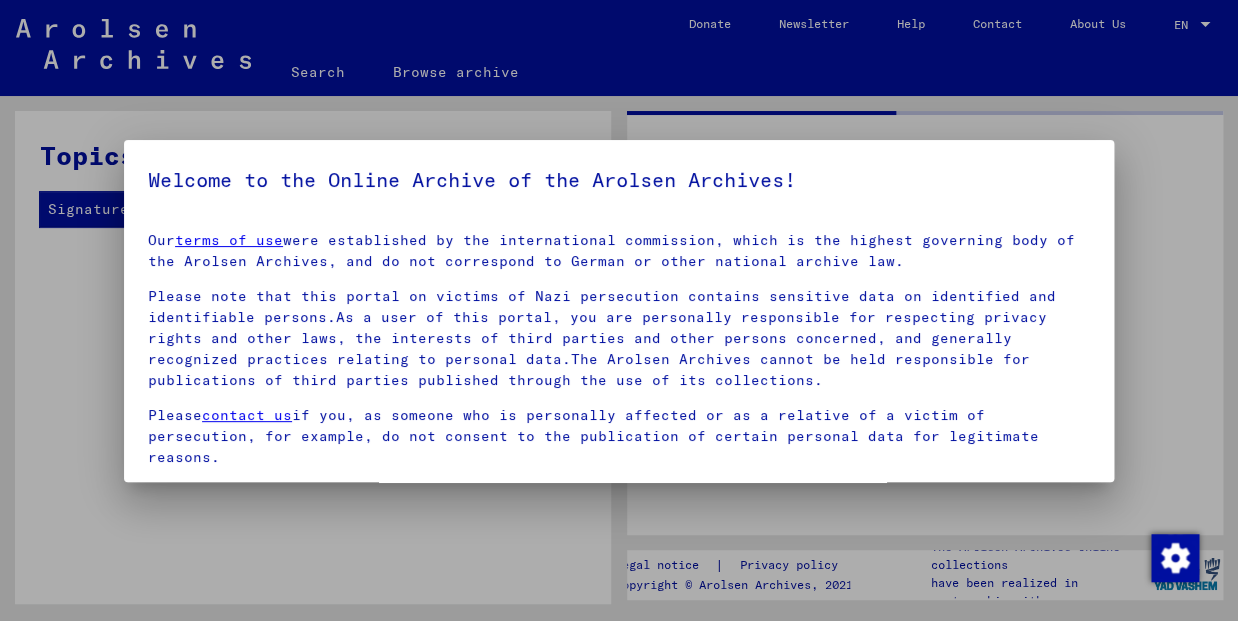 click on "Our  terms of use  were established by the international commission, which is the highest governing body of the Arolsen Archives, and do not correspond to German or other national archive law." at bounding box center (619, 251) 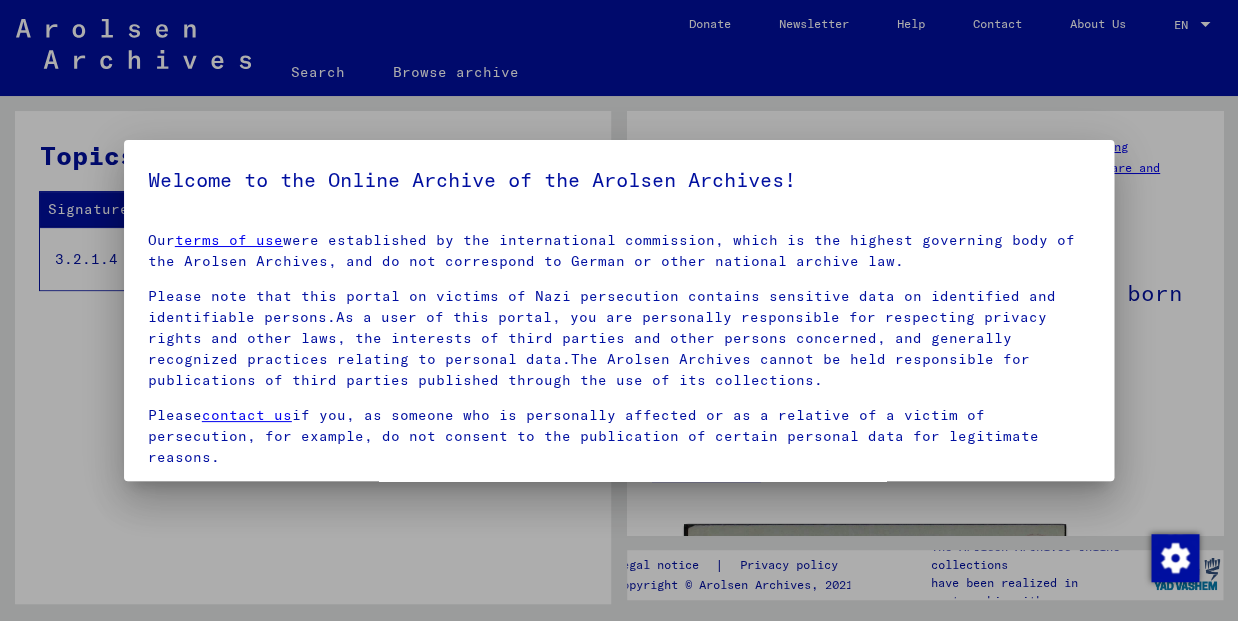 scroll, scrollTop: 98, scrollLeft: 0, axis: vertical 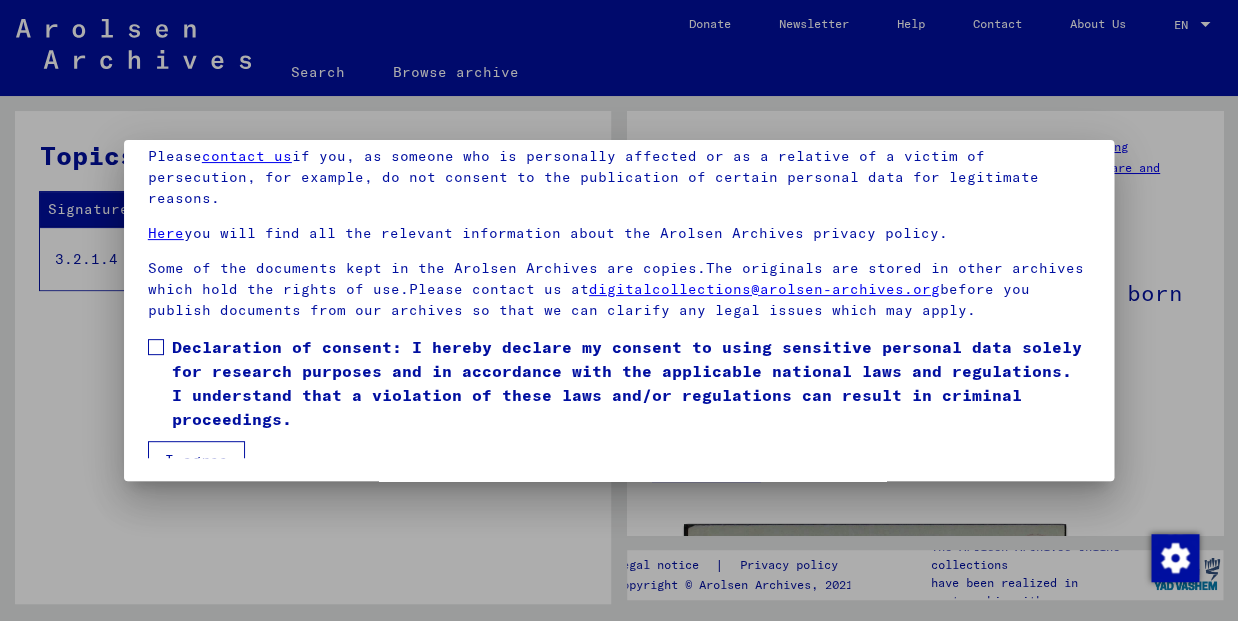 click on "I agree" at bounding box center (196, 460) 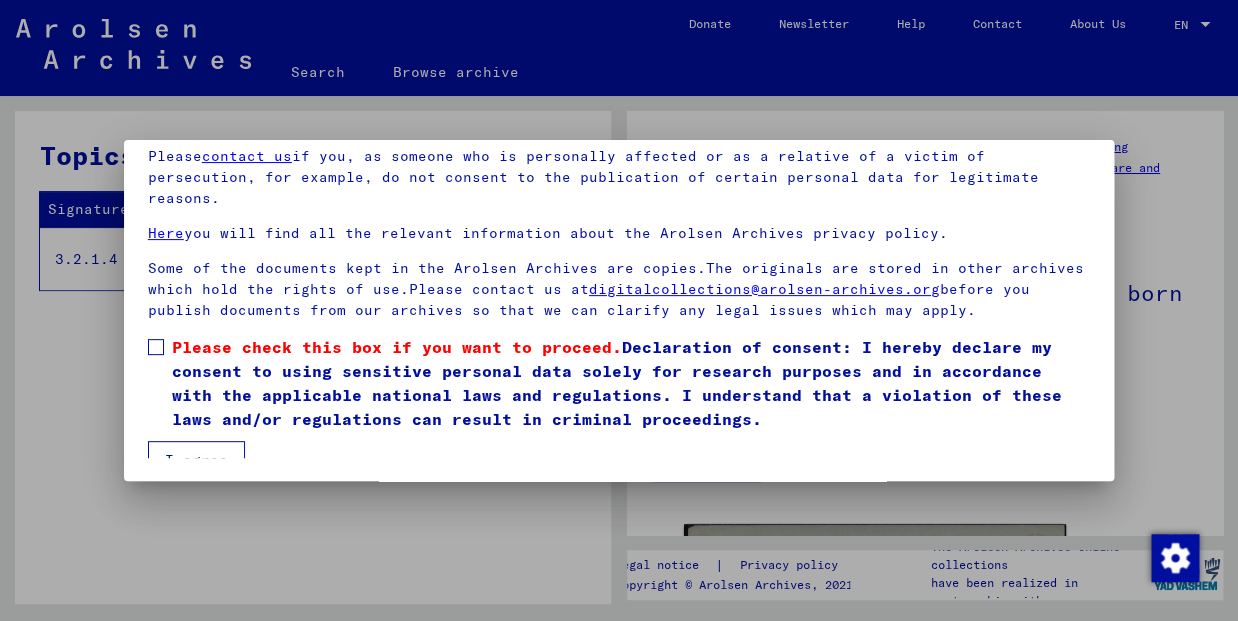 click at bounding box center [156, 347] 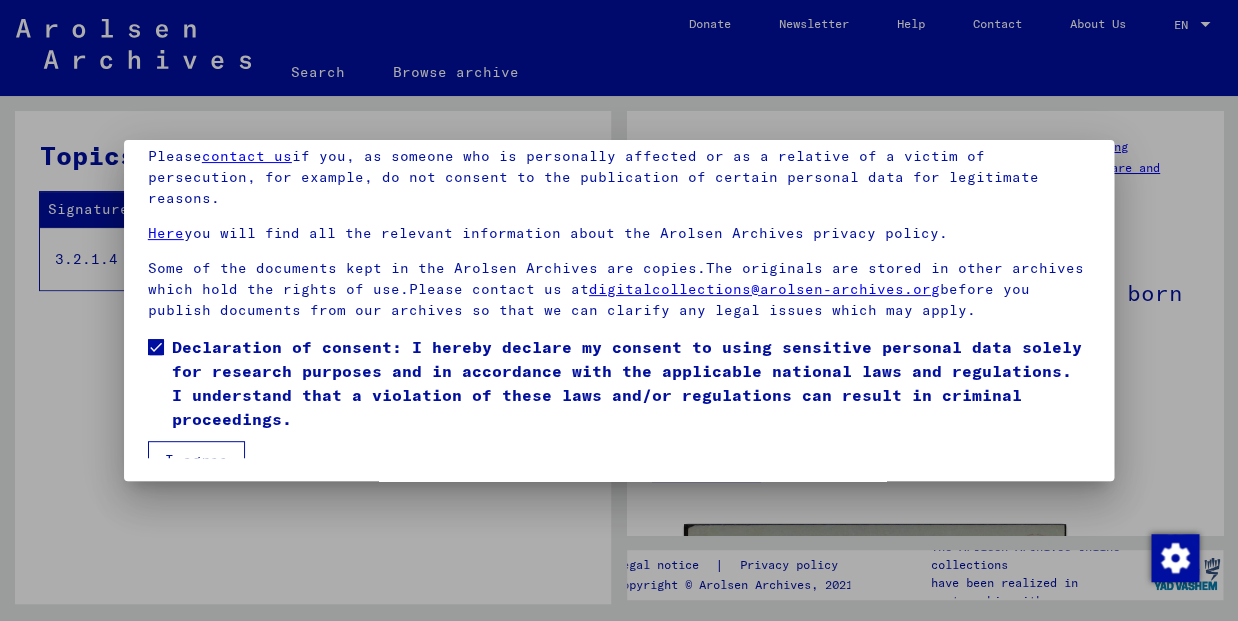 click on "I agree" at bounding box center (196, 460) 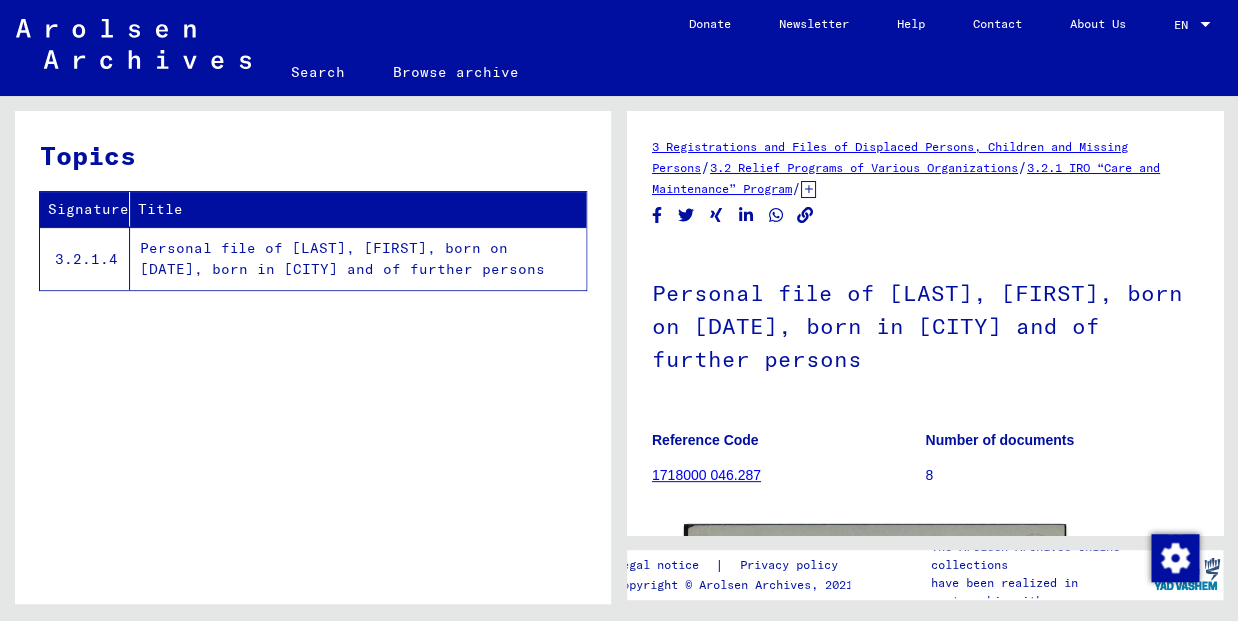 click on "Personal file of [LAST], [FIRST], born on [DATE], born in [CITY] and of further persons" 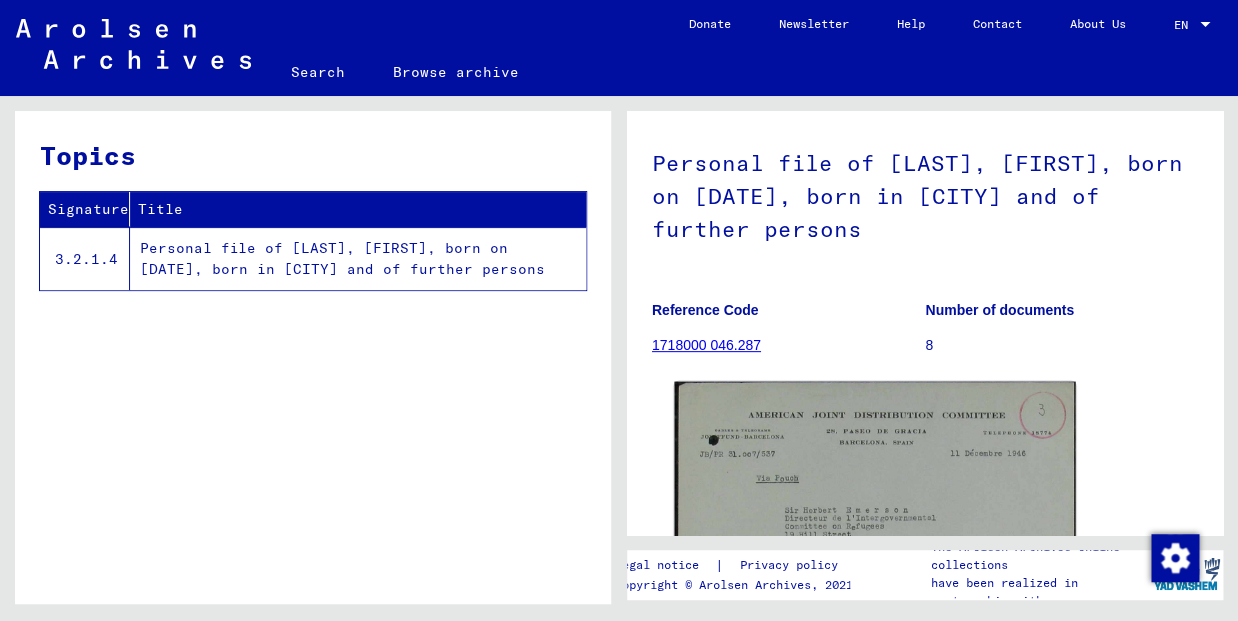 scroll, scrollTop: 101, scrollLeft: 0, axis: vertical 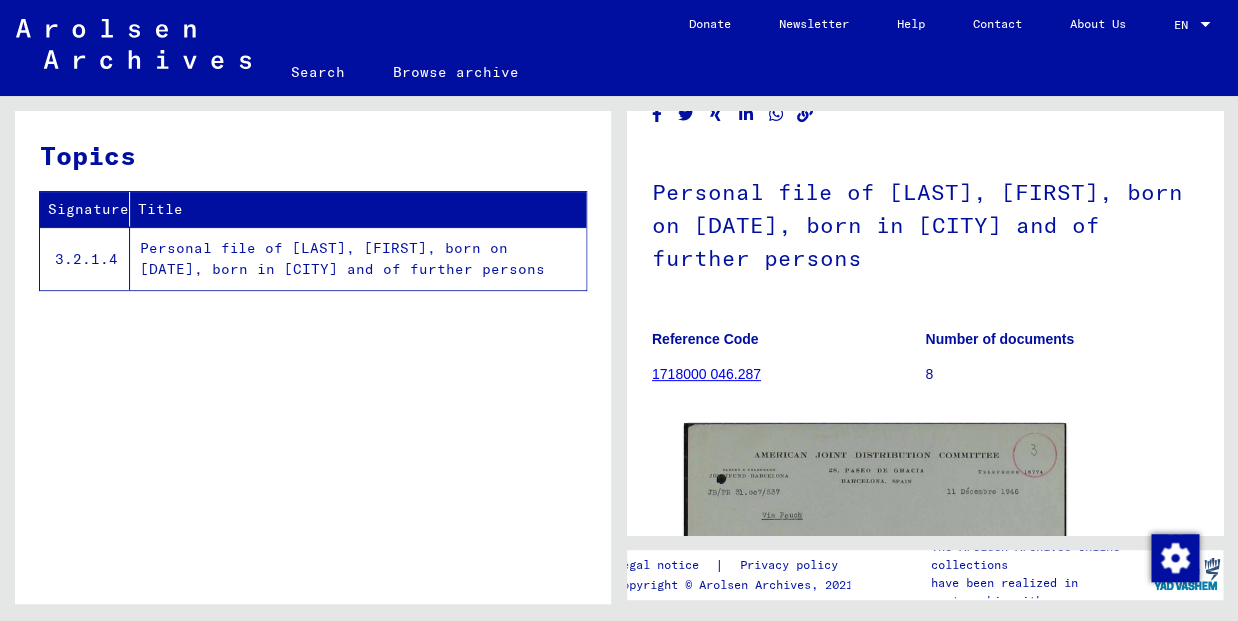 click on "1718000 046.287" 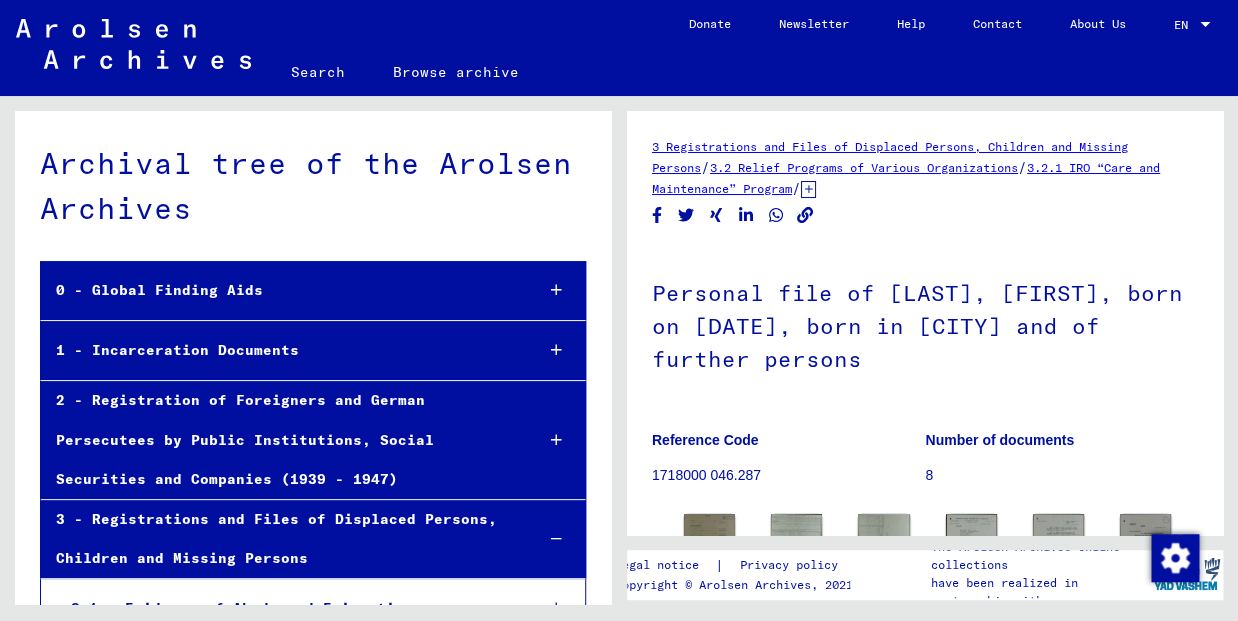 scroll, scrollTop: 265, scrollLeft: 0, axis: vertical 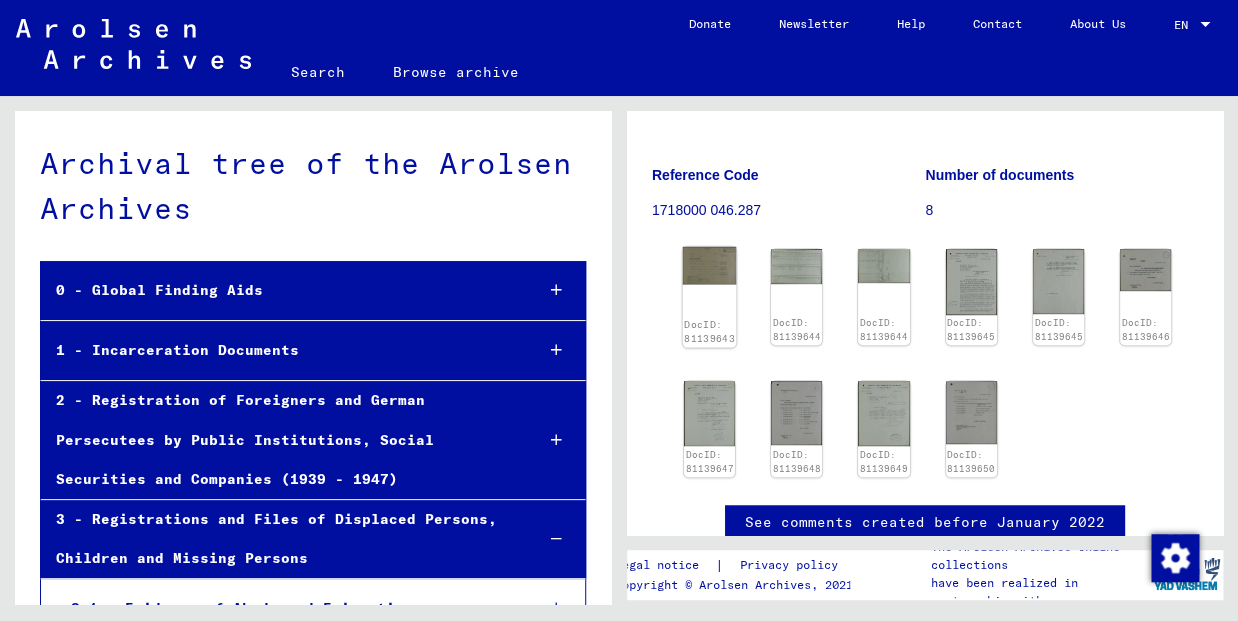 click 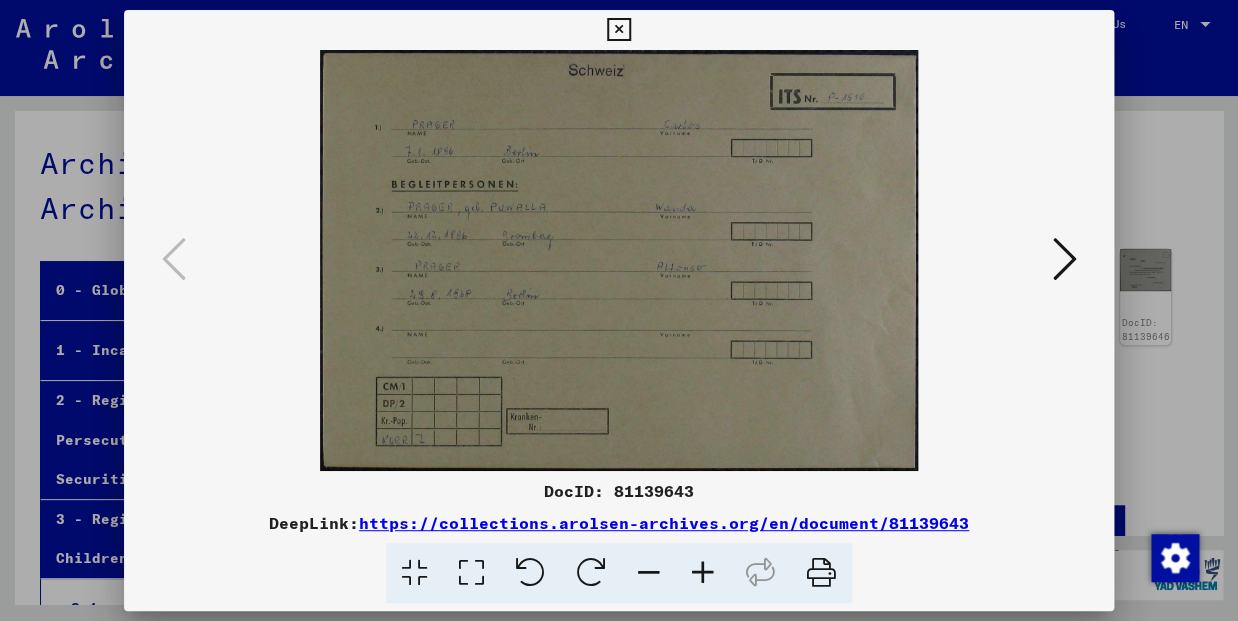 type 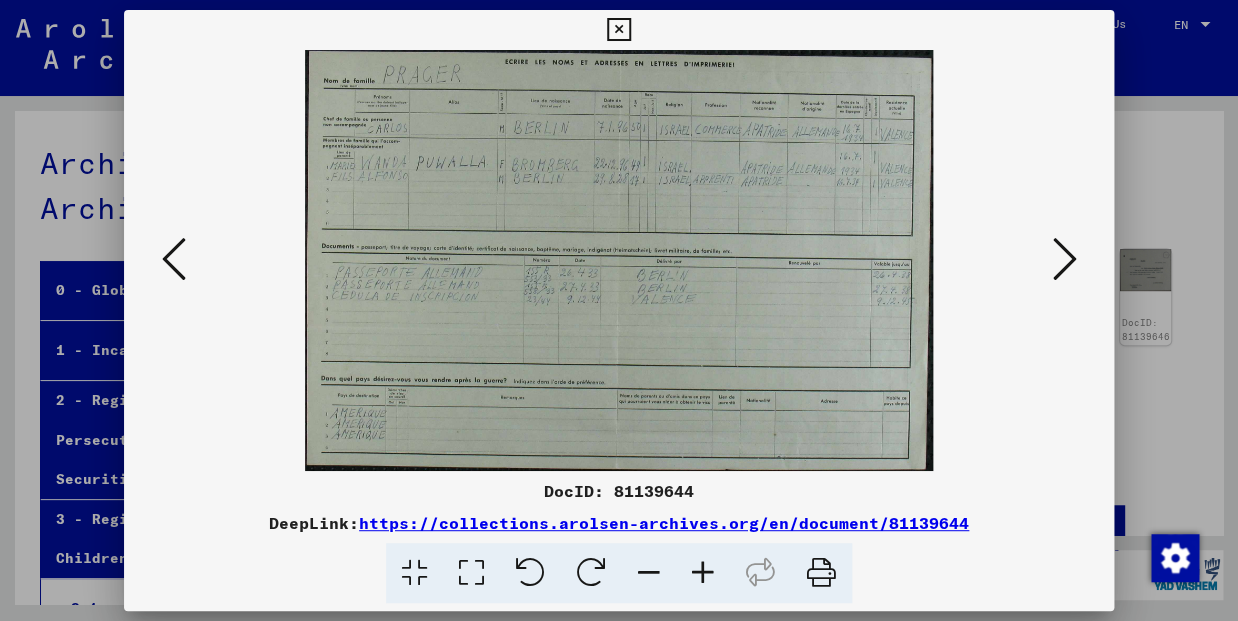 click at bounding box center (1064, 259) 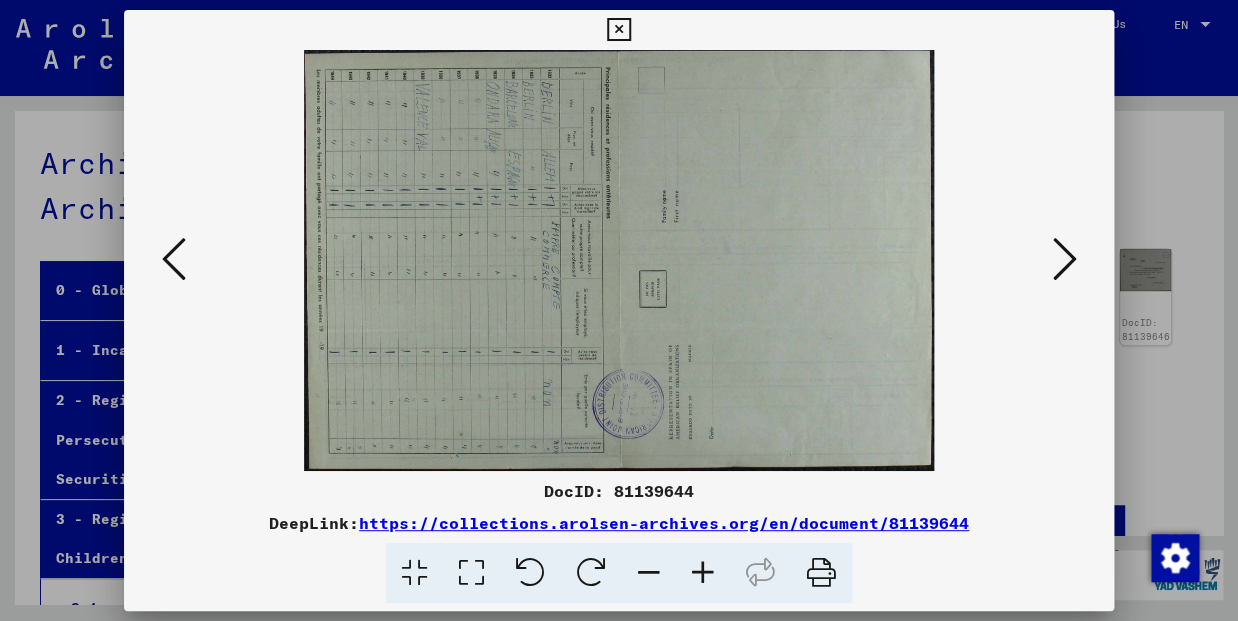 click at bounding box center (1064, 259) 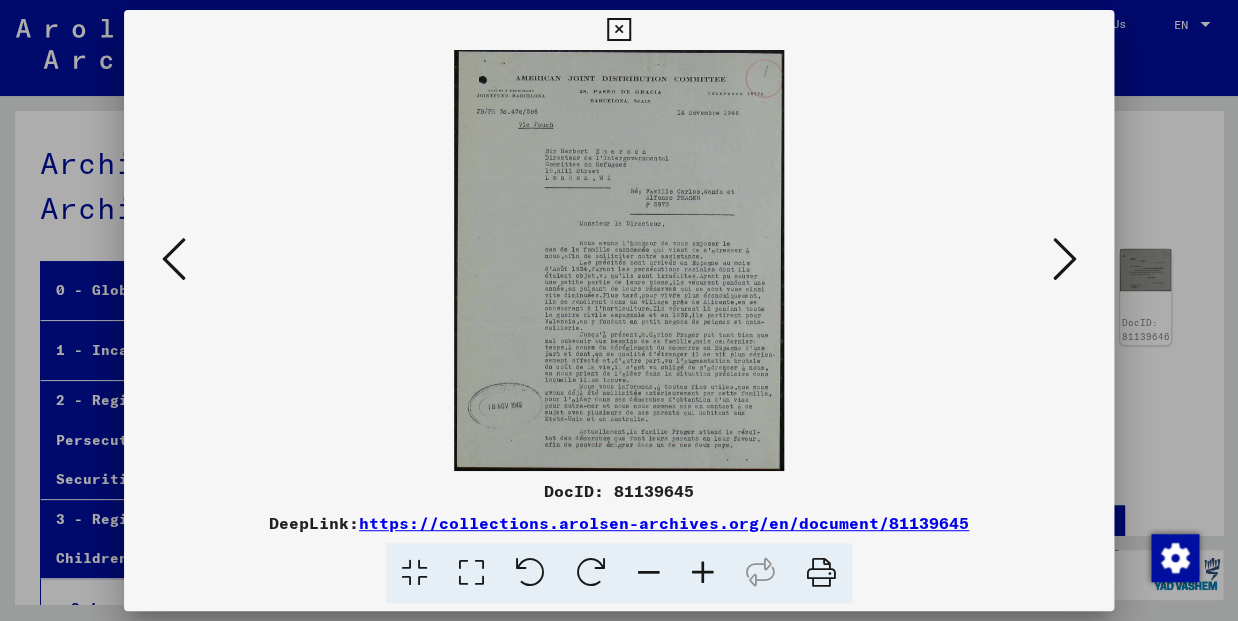 click at bounding box center (618, 30) 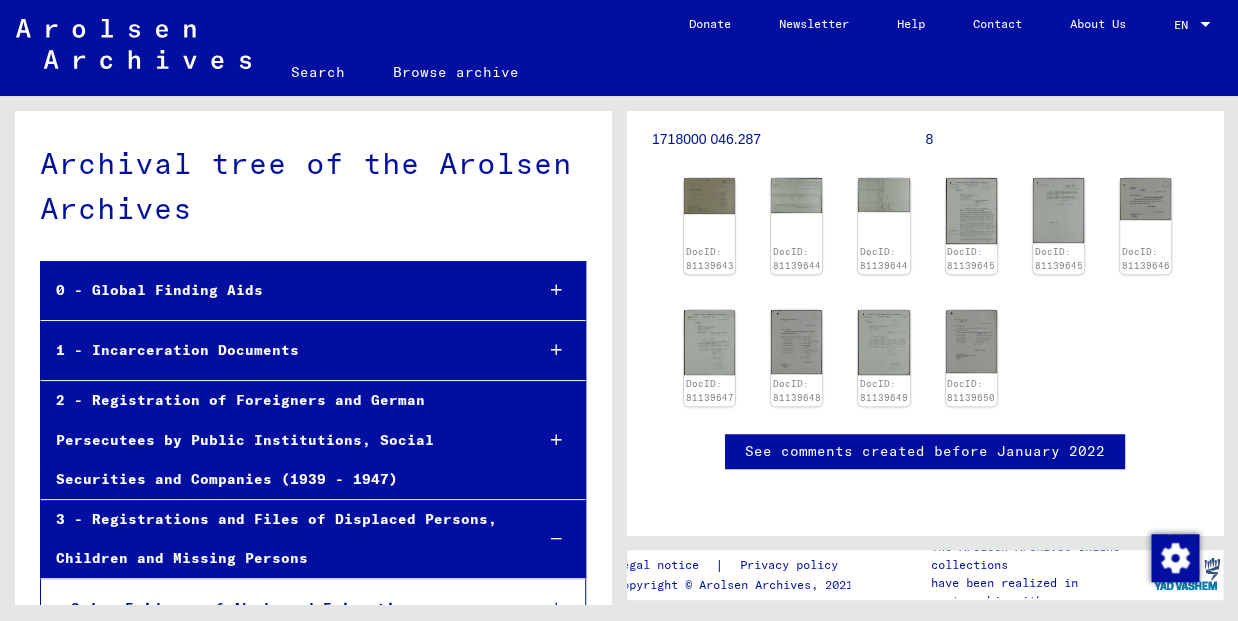 scroll, scrollTop: 299, scrollLeft: 0, axis: vertical 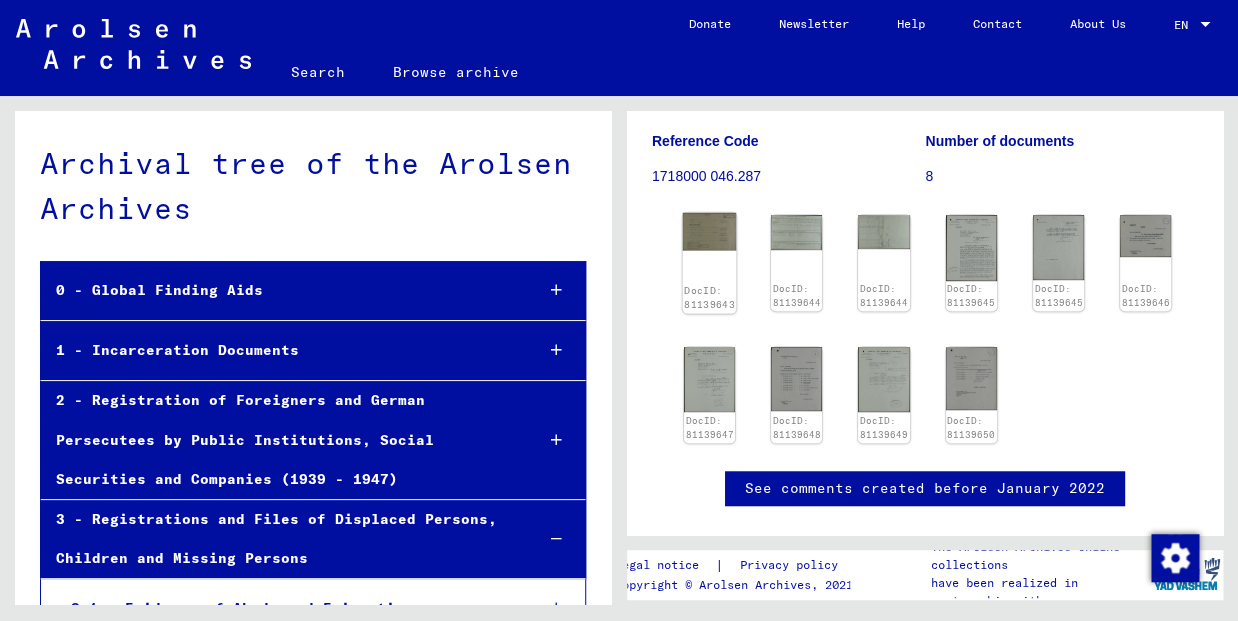 click 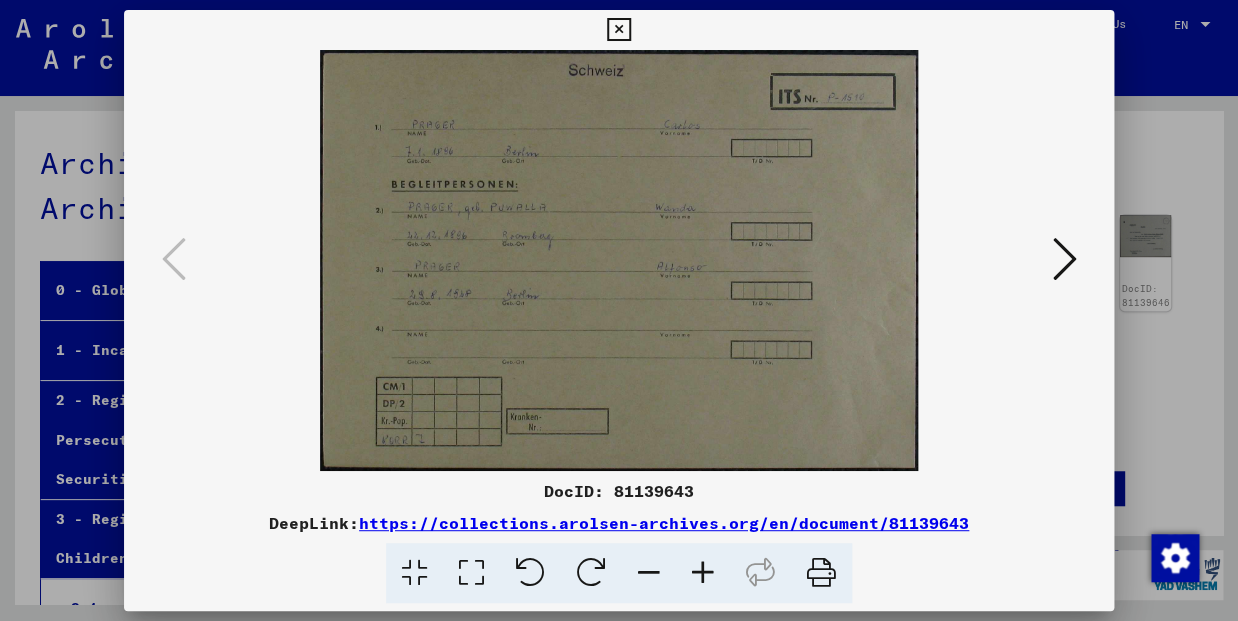 click at bounding box center [821, 573] 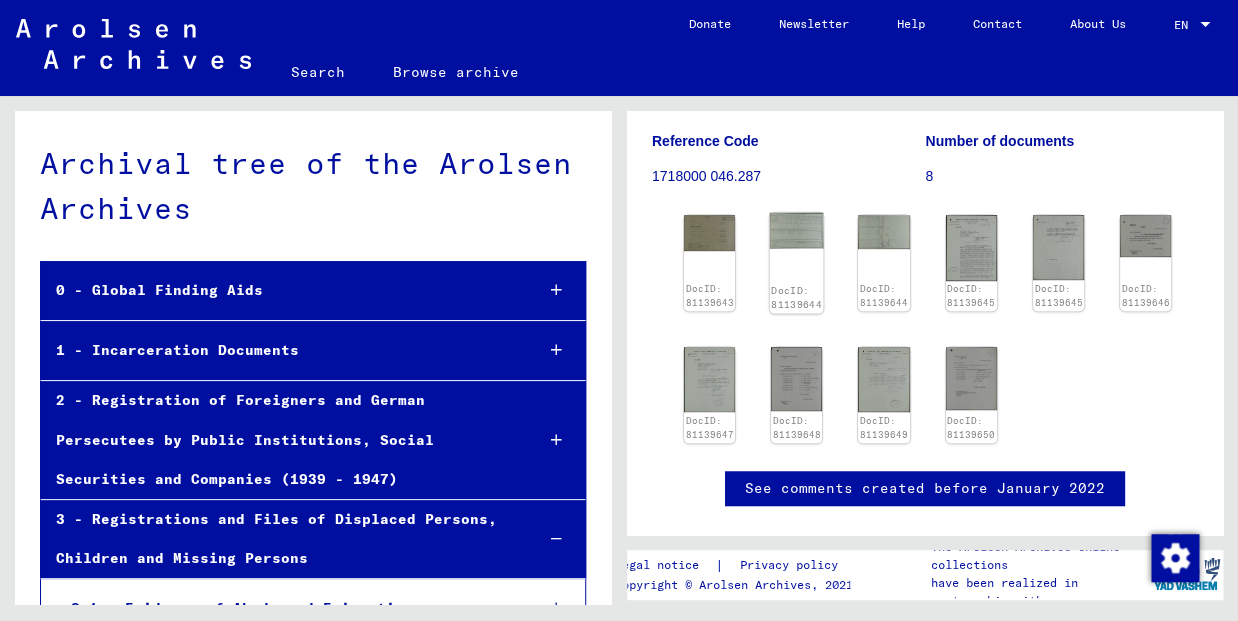 click 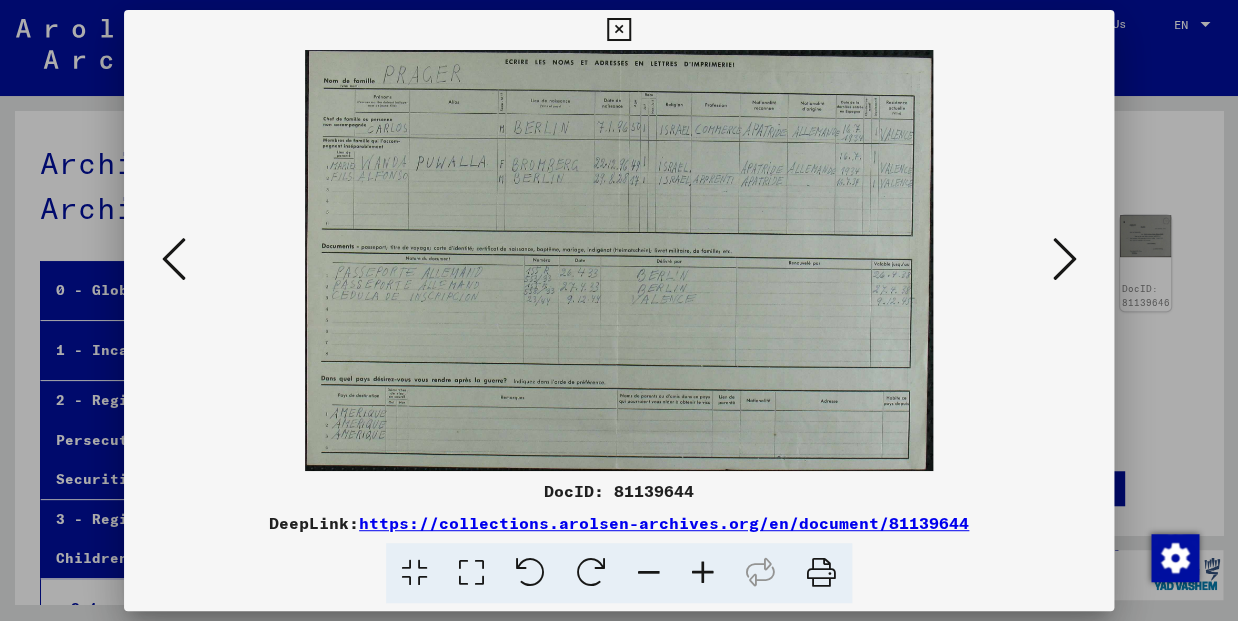 click at bounding box center [821, 573] 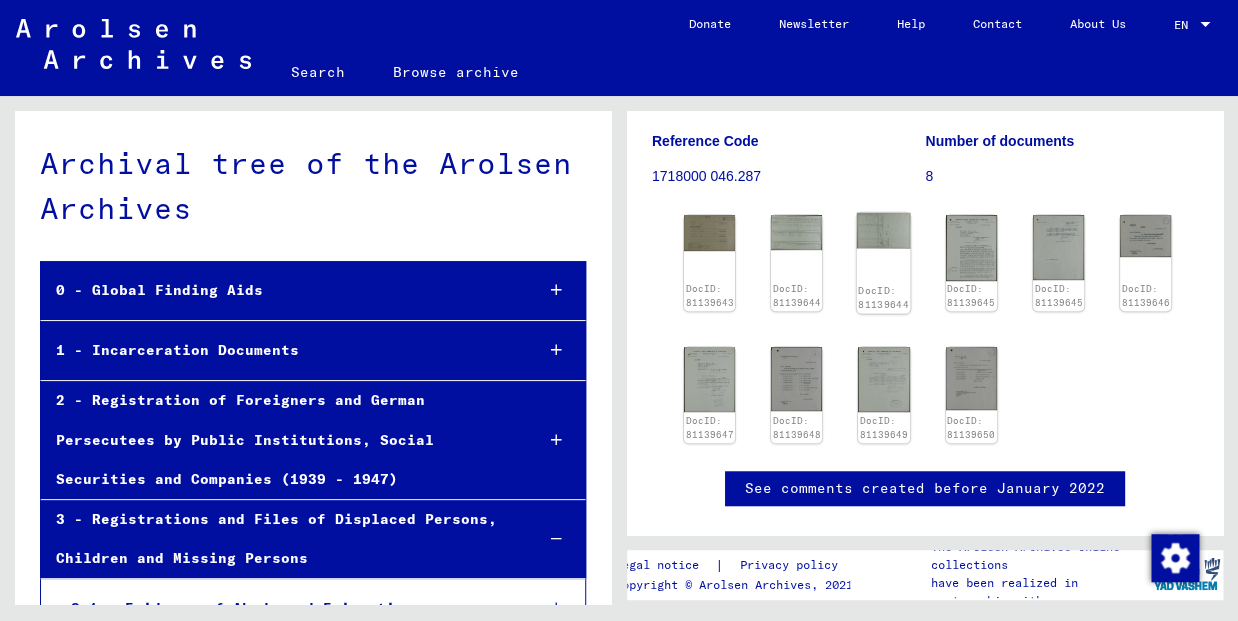click 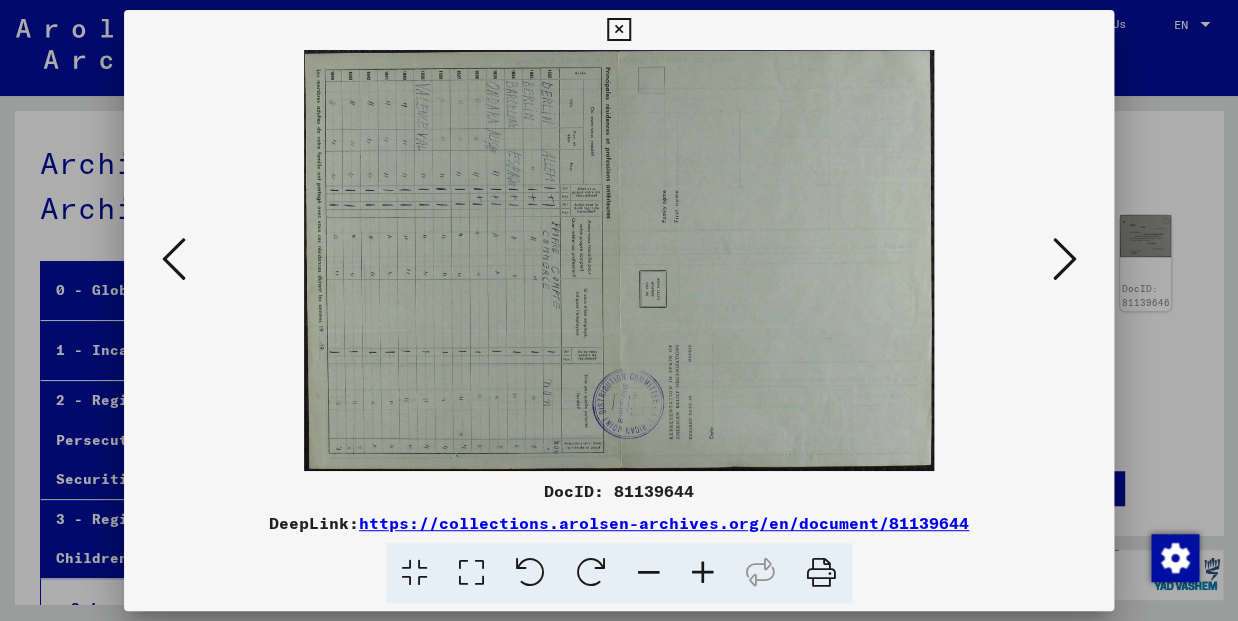 click at bounding box center [591, 573] 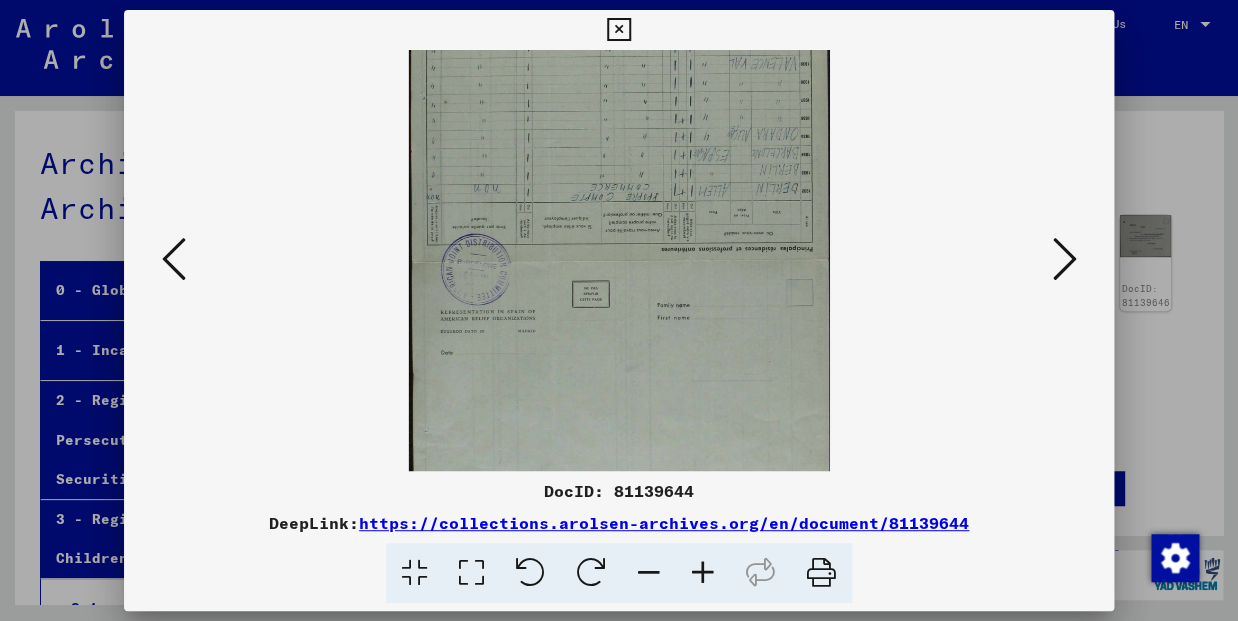click at bounding box center (591, 573) 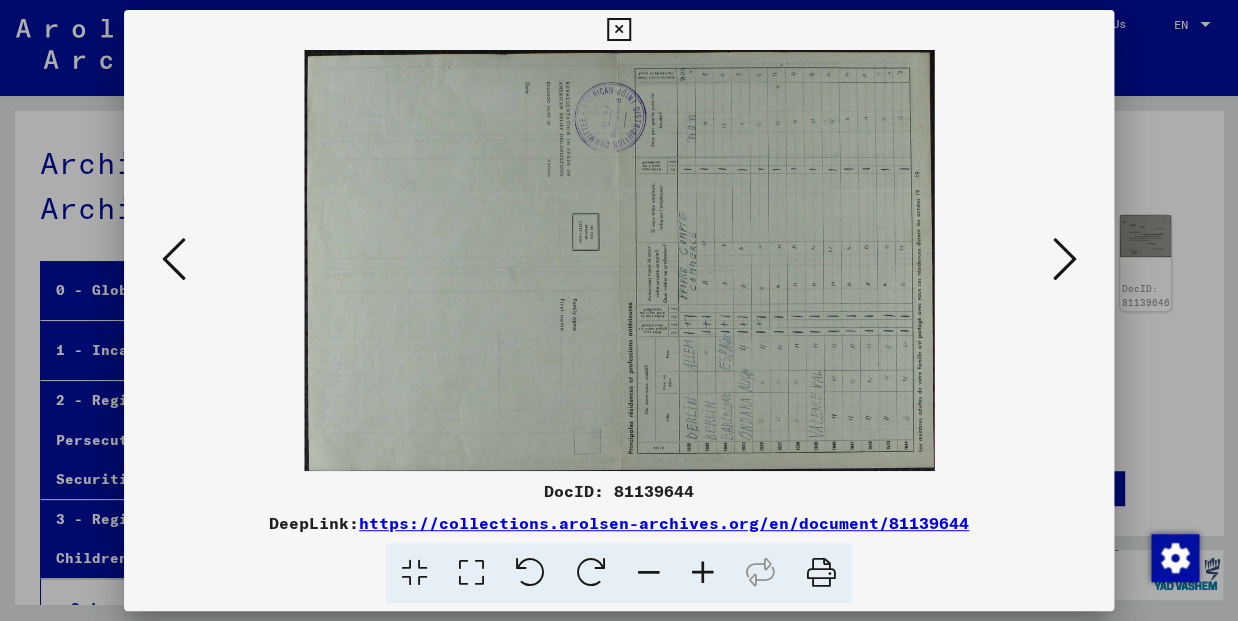 click at bounding box center (591, 573) 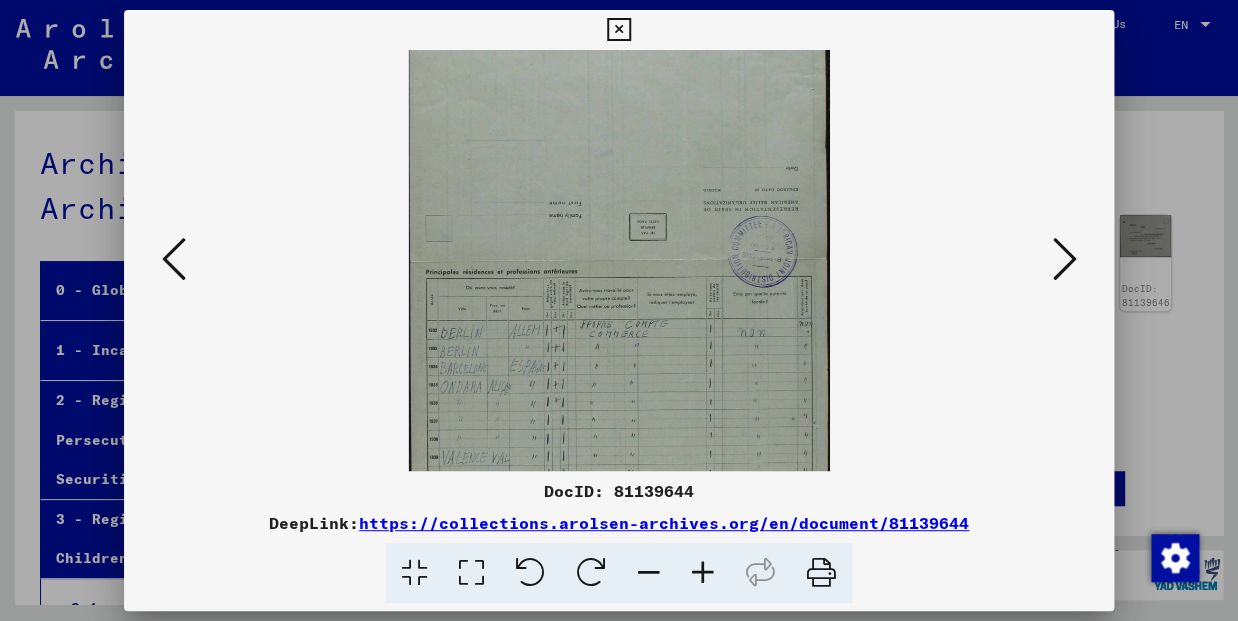 click at bounding box center [821, 573] 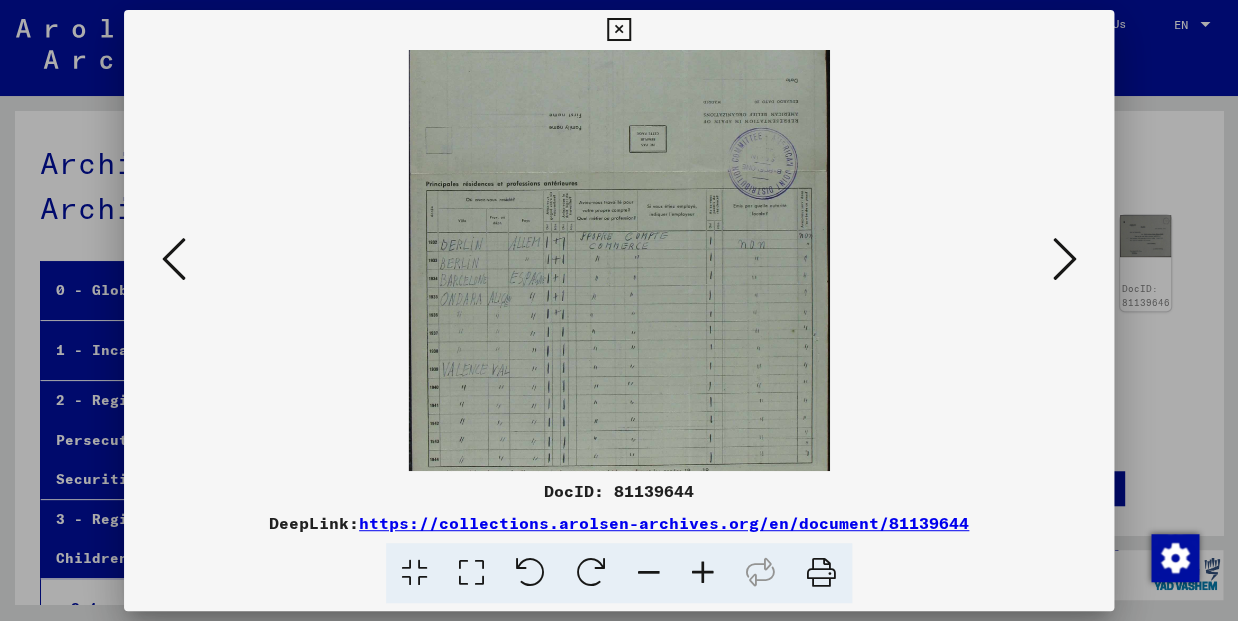 scroll, scrollTop: 81, scrollLeft: 0, axis: vertical 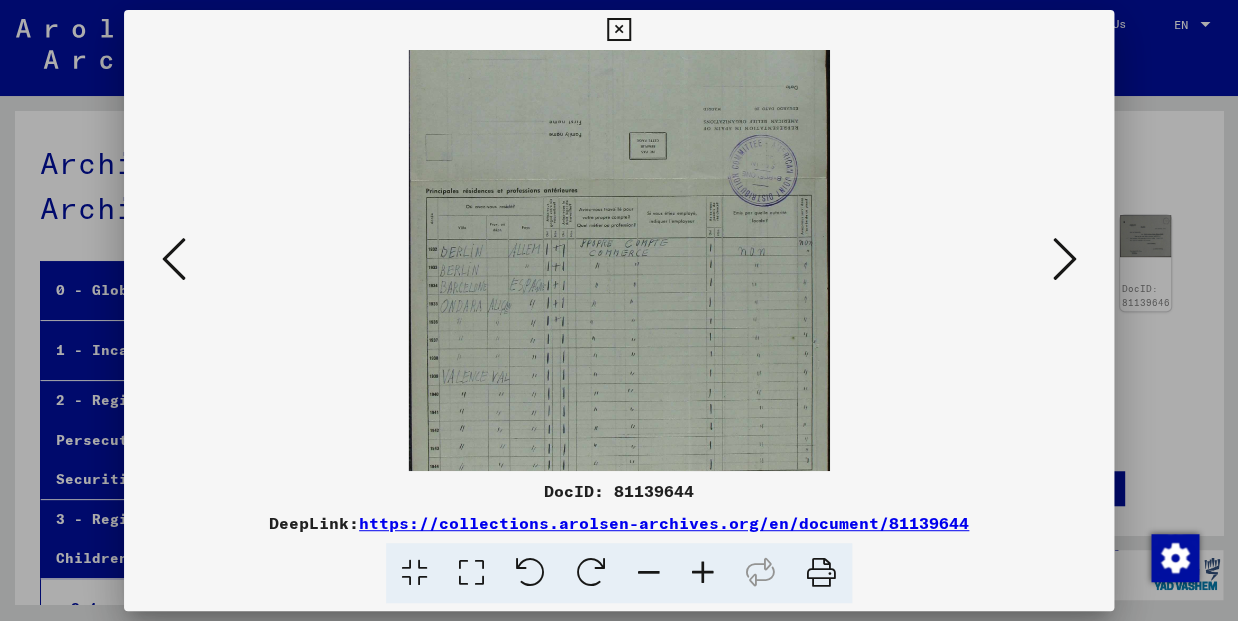 drag, startPoint x: 733, startPoint y: 379, endPoint x: 727, endPoint y: 297, distance: 82.219215 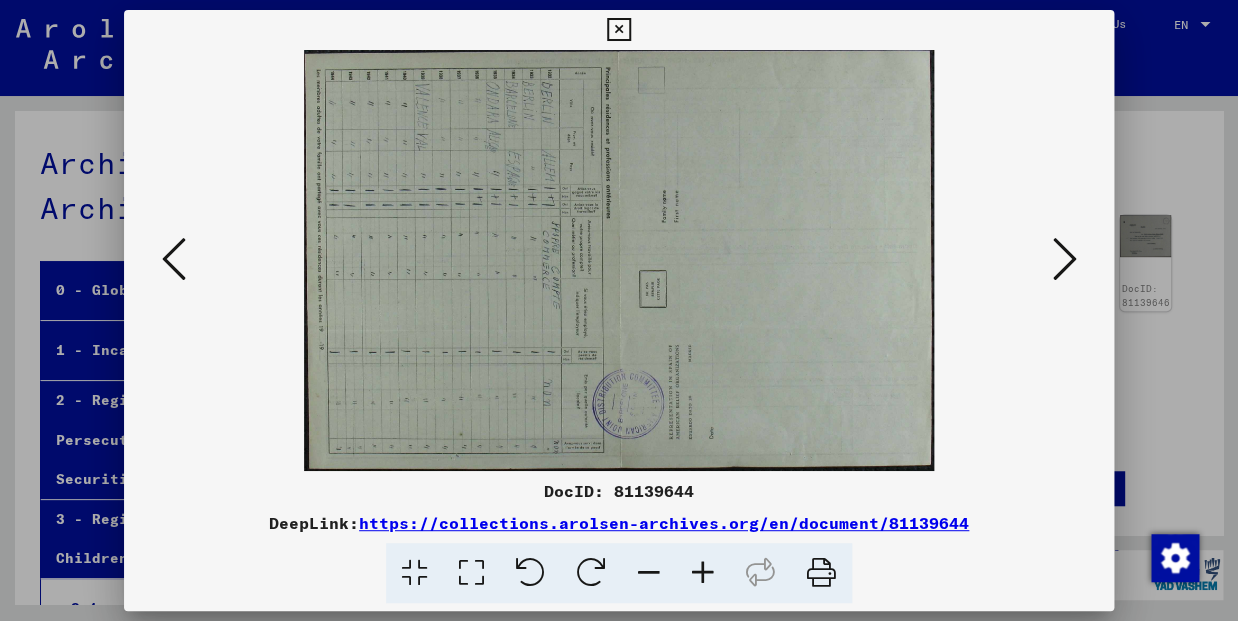 click at bounding box center (821, 573) 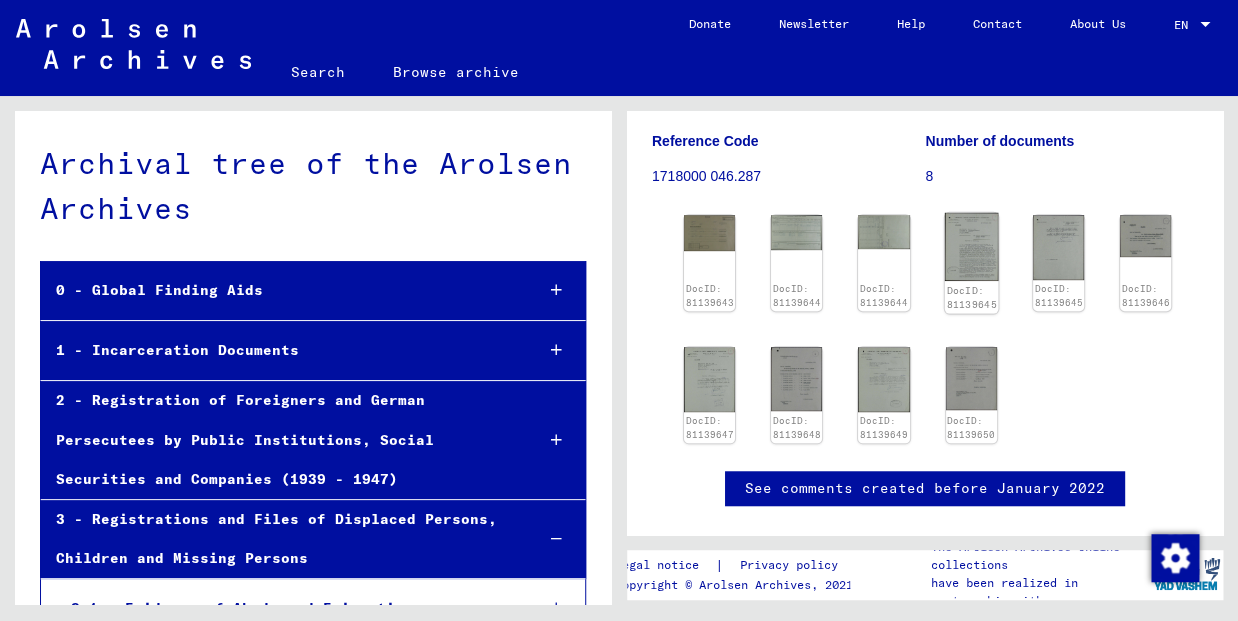 click 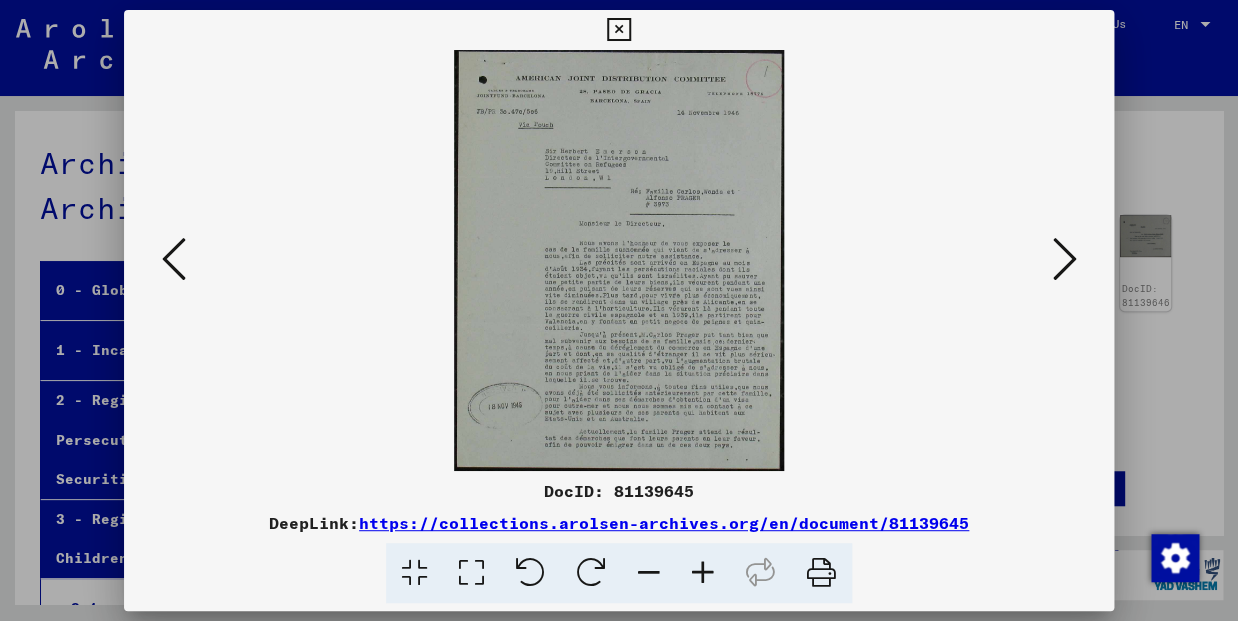 click at bounding box center (821, 573) 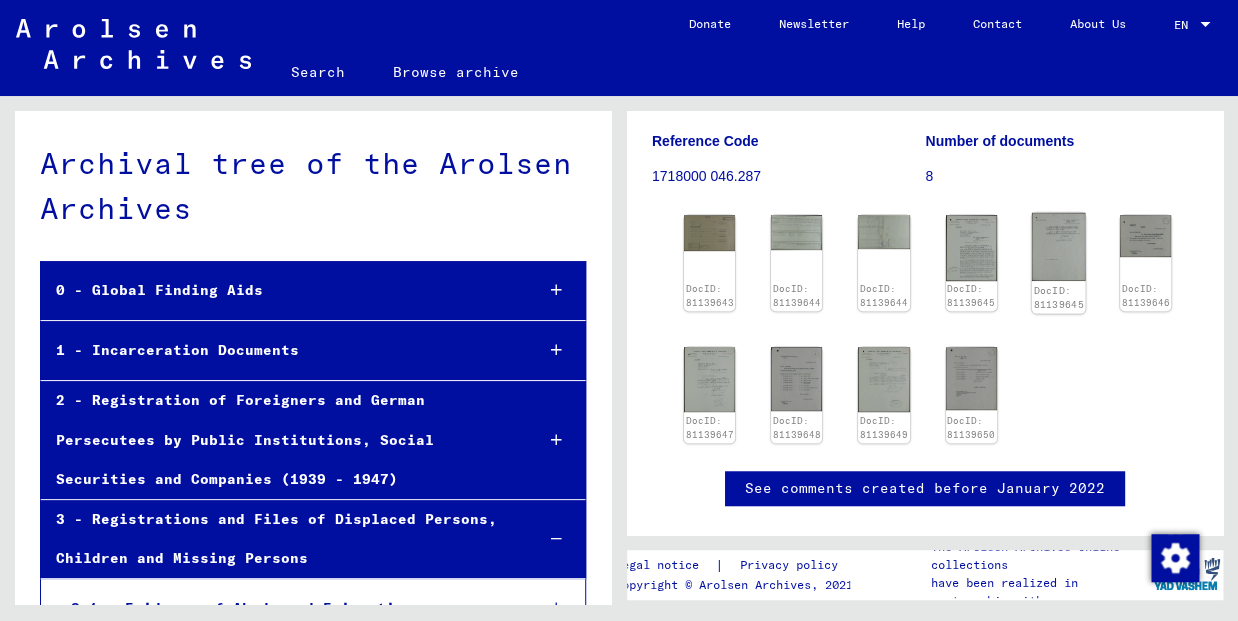 click 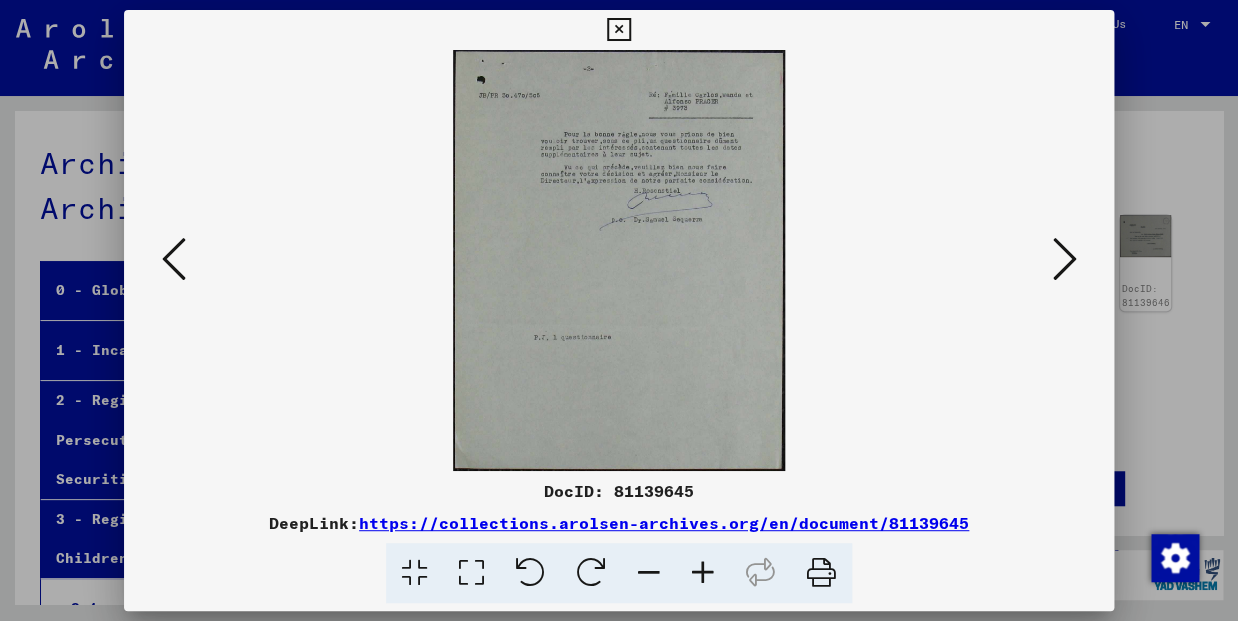 click at bounding box center [821, 573] 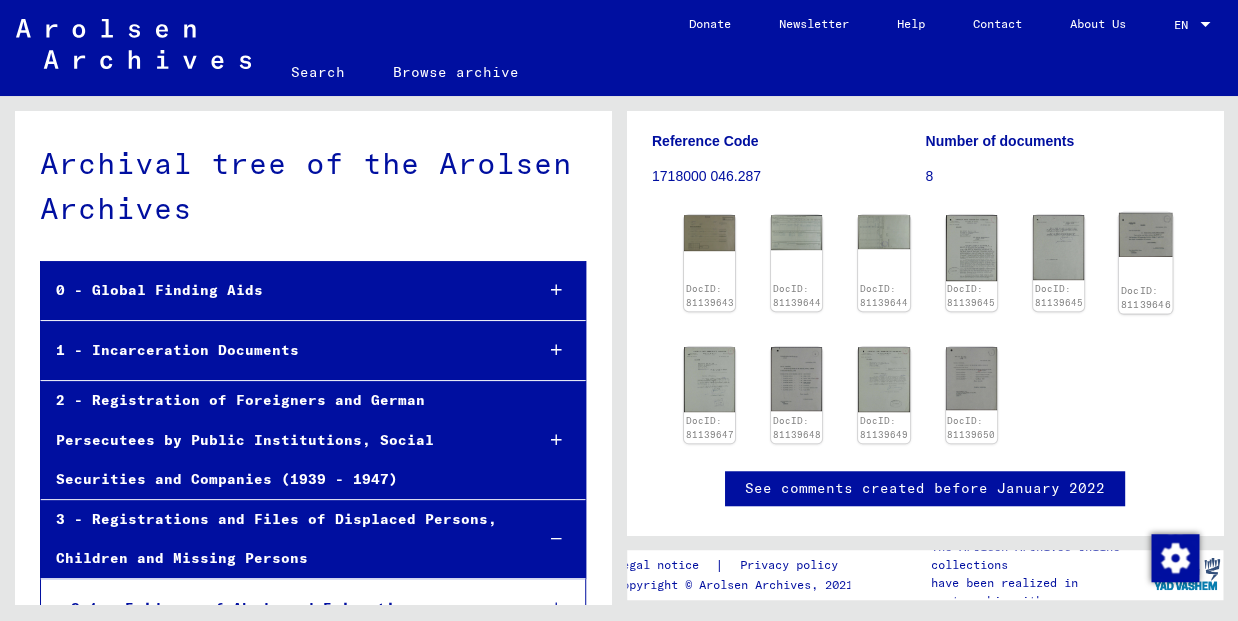 click 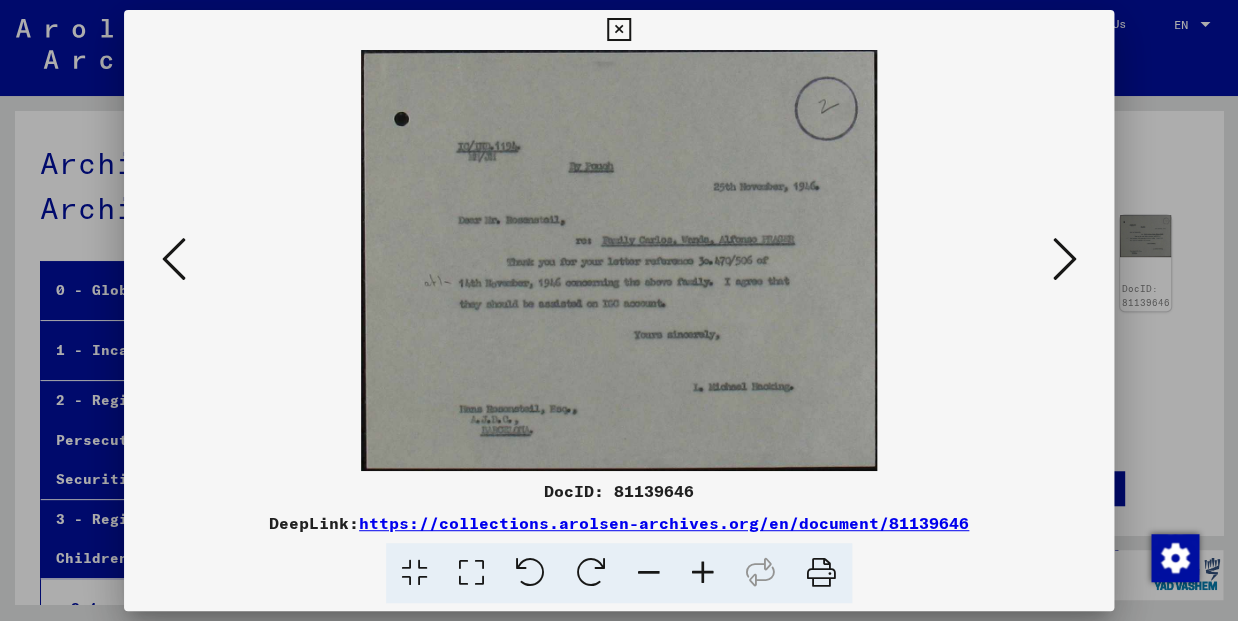 click at bounding box center (821, 573) 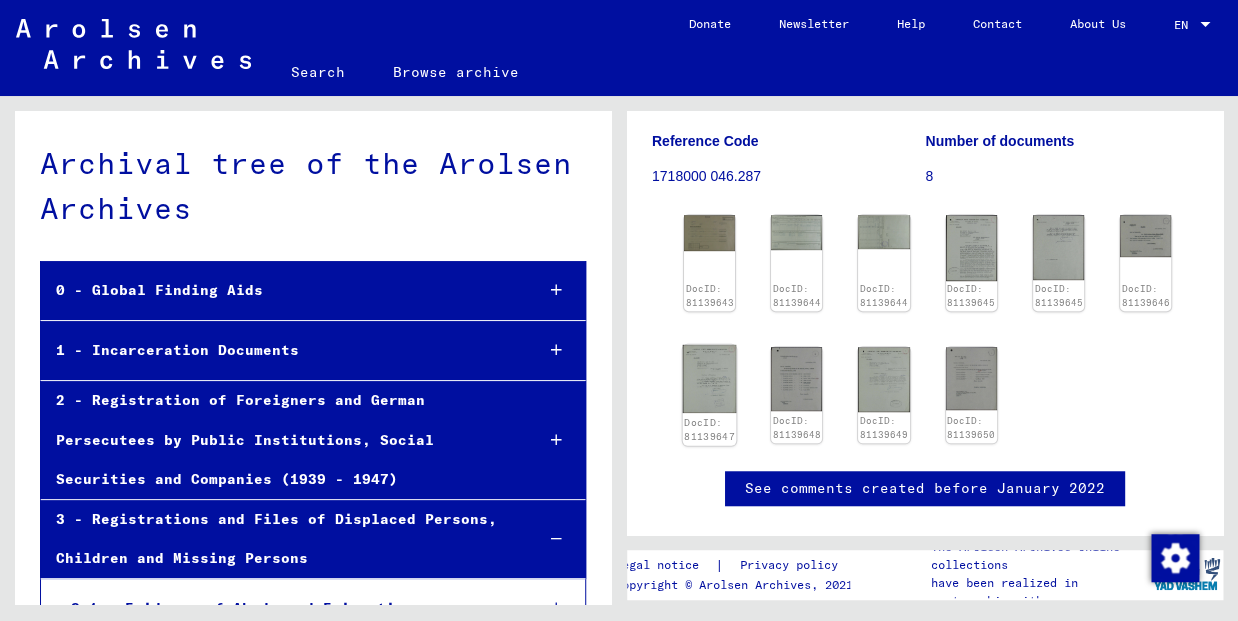 click 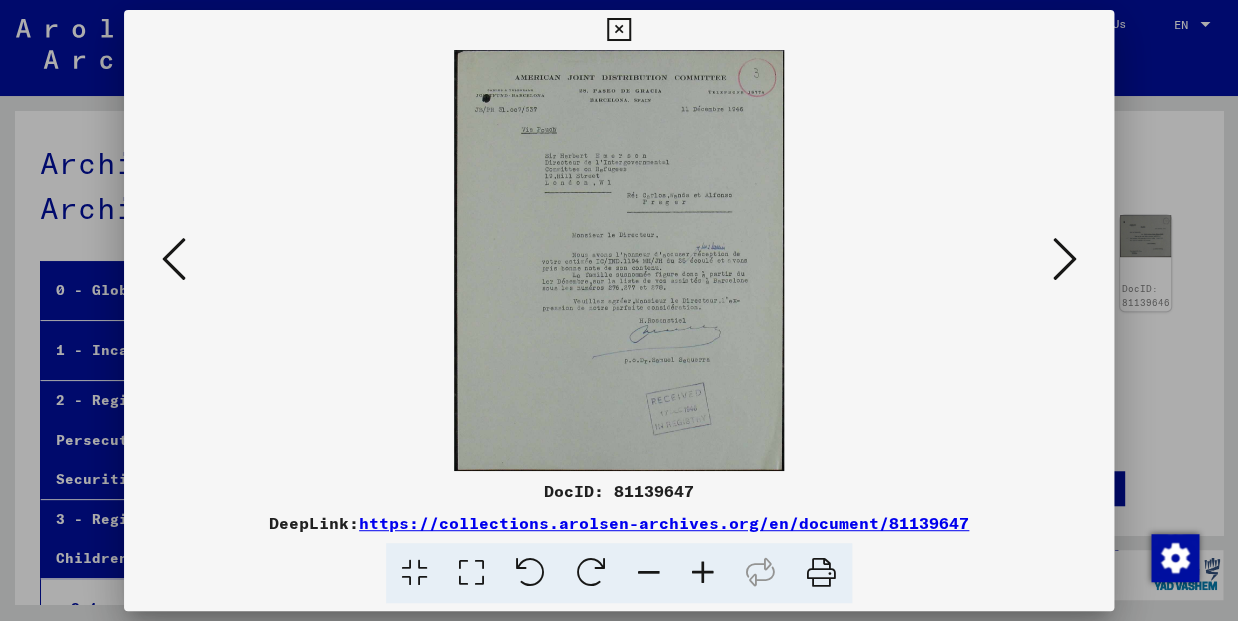 click at bounding box center [821, 573] 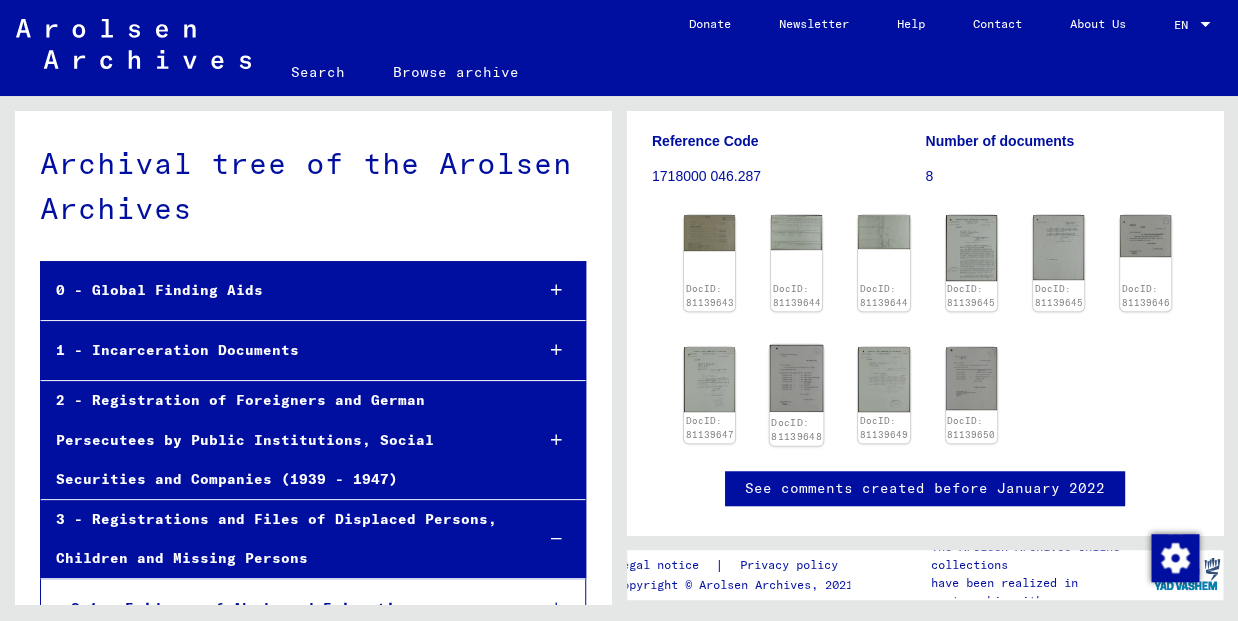 click 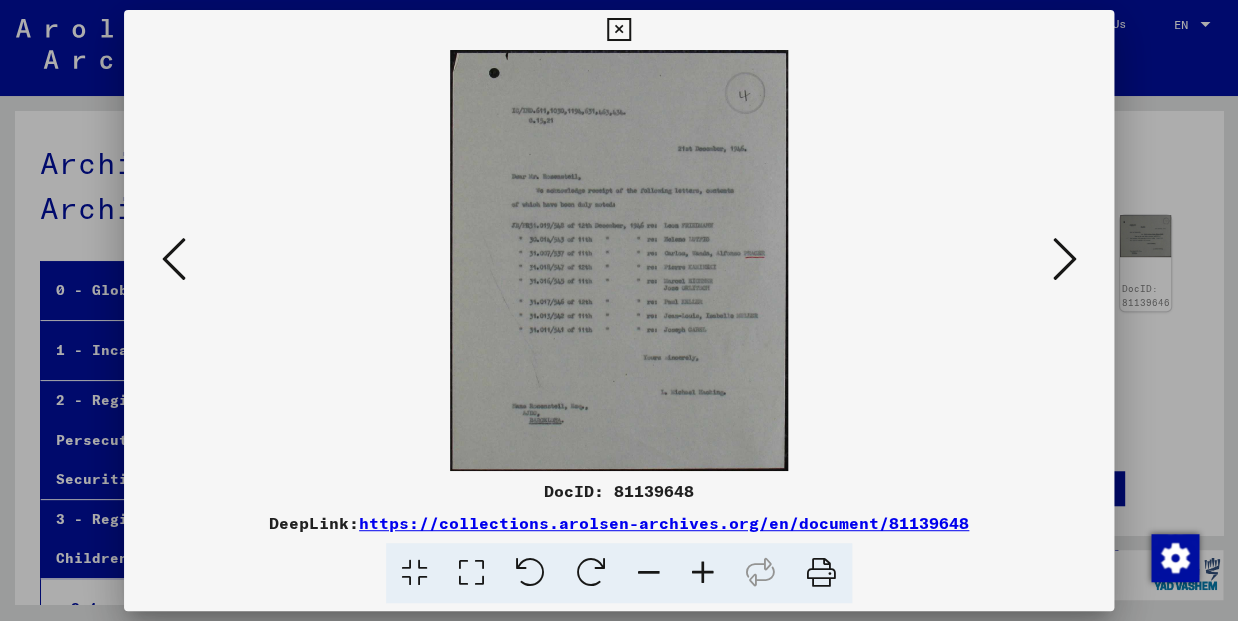 click at bounding box center [821, 573] 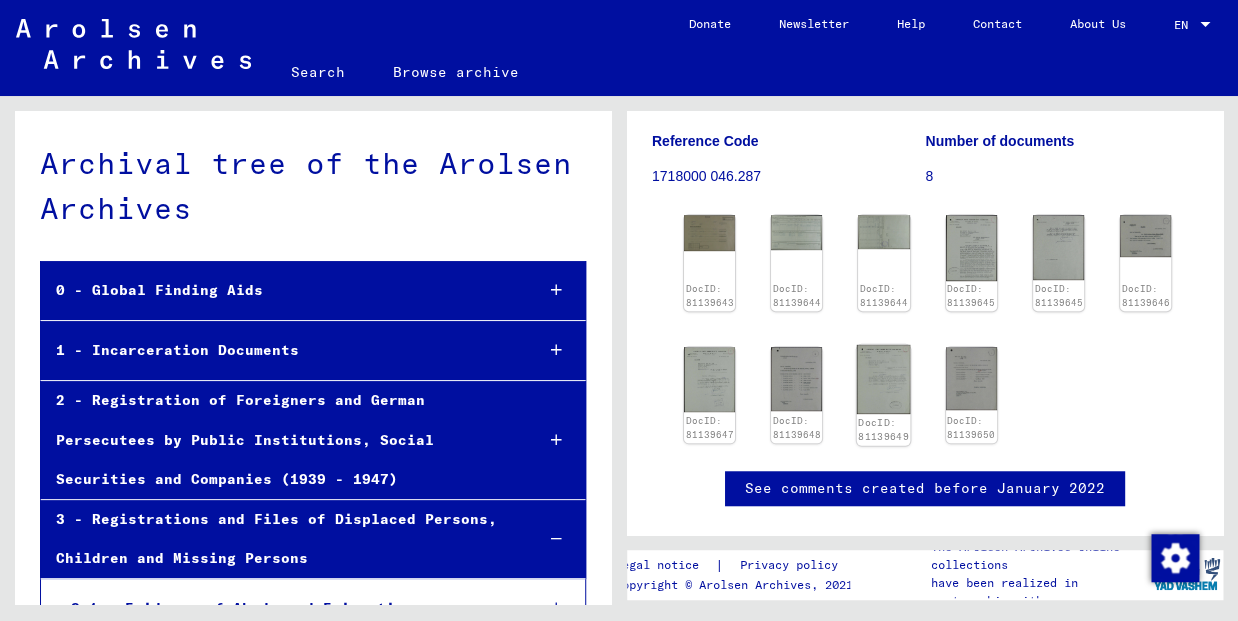 click 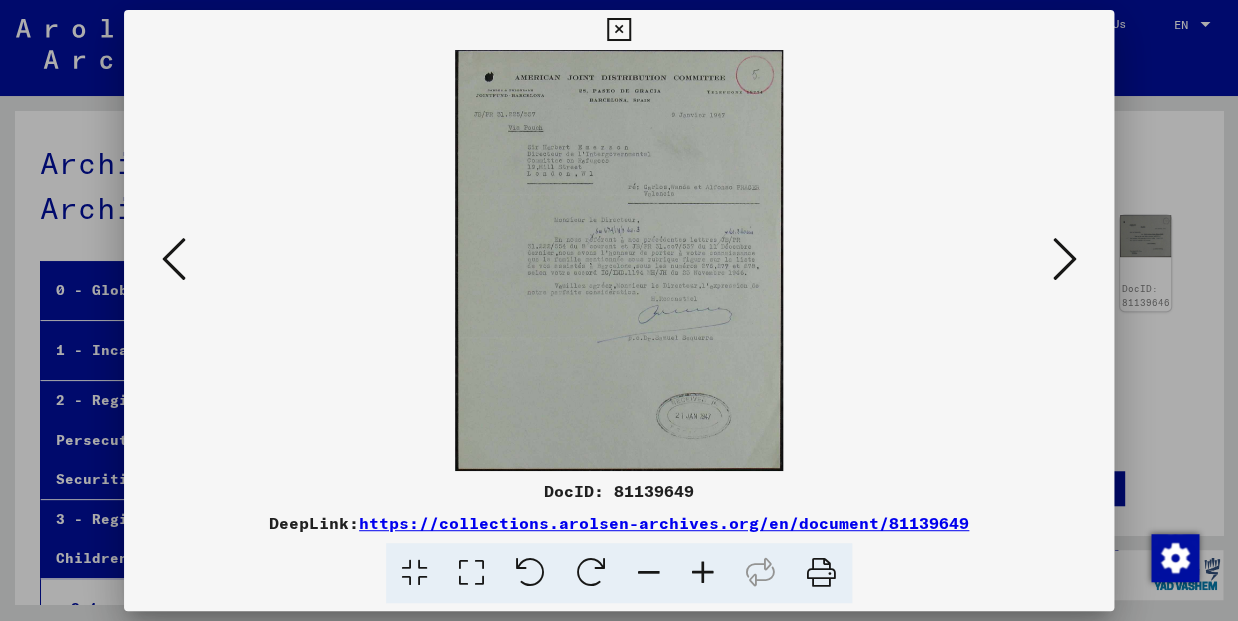 click at bounding box center [821, 573] 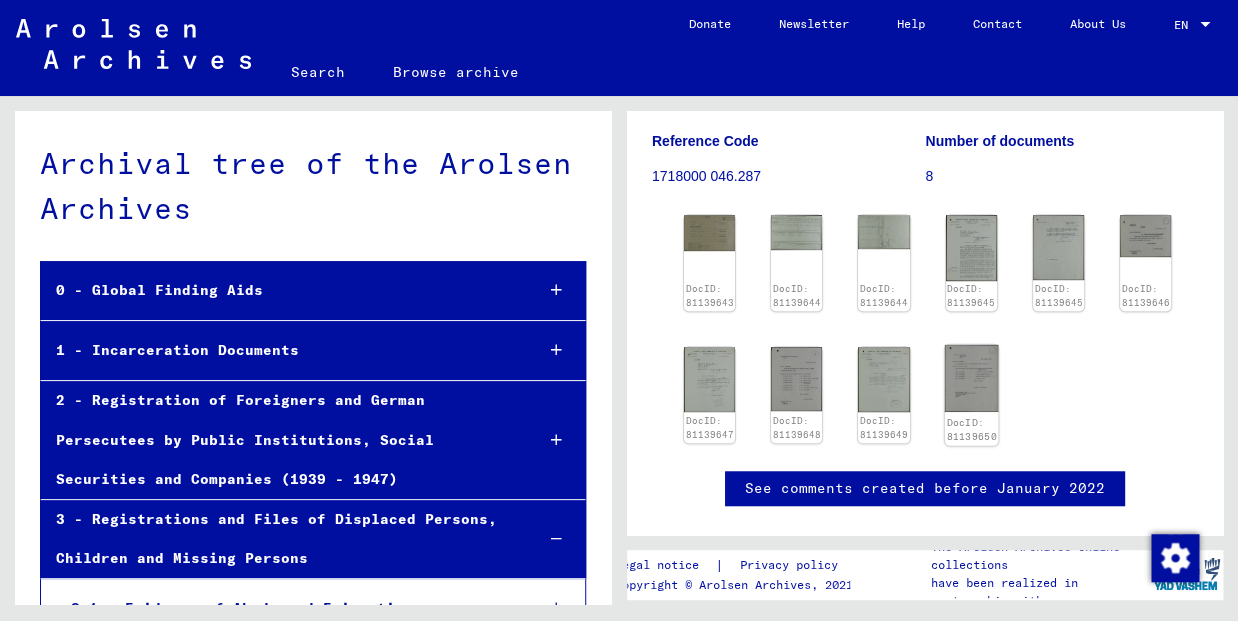 click 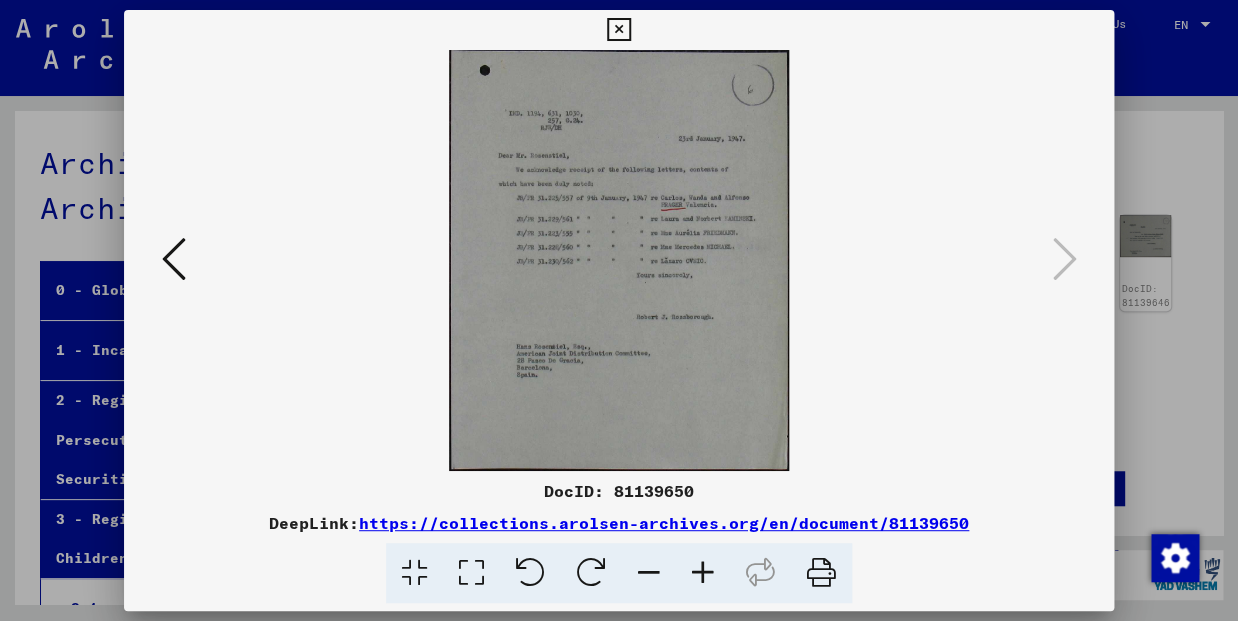 click at bounding box center [821, 573] 